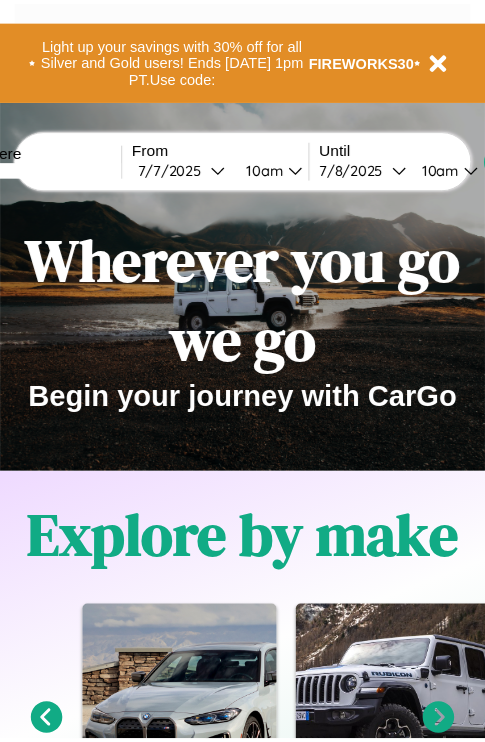 scroll, scrollTop: 0, scrollLeft: 0, axis: both 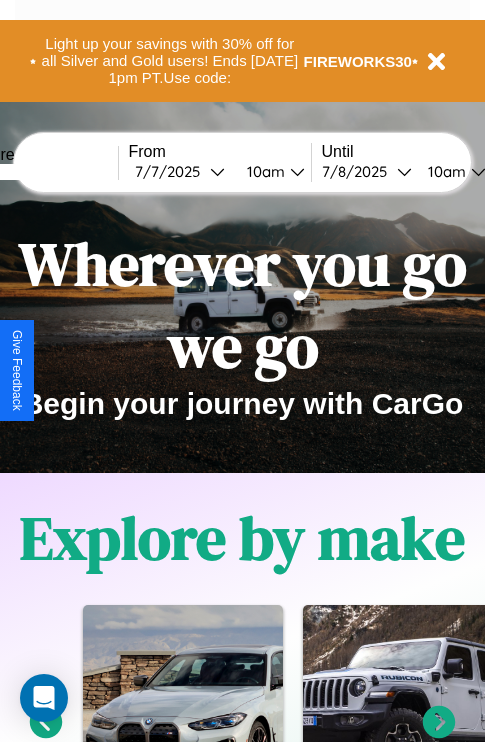 click at bounding box center (43, 172) 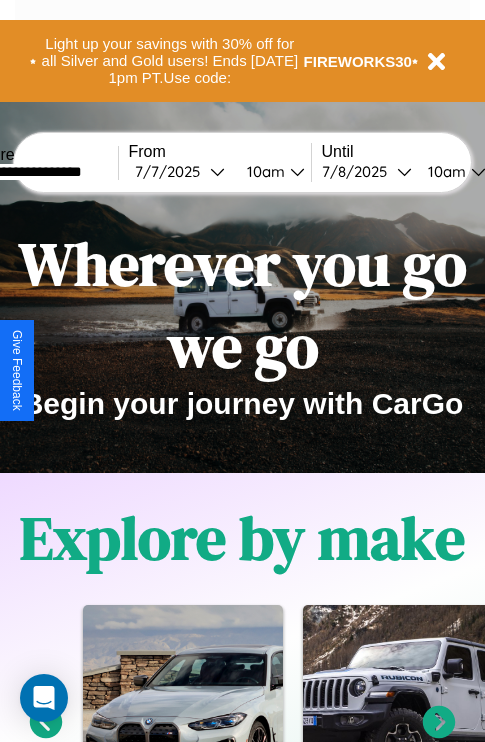 type on "**********" 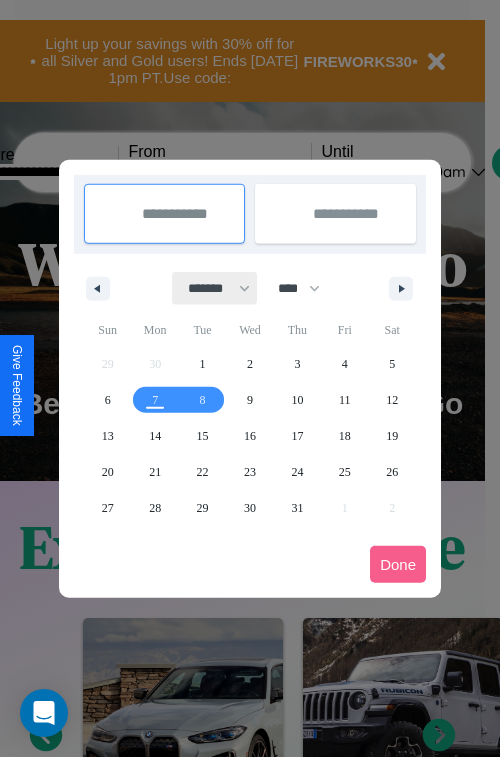 click on "******* ******** ***** ***** *** **** **** ****** ********* ******* ******** ********" at bounding box center [215, 288] 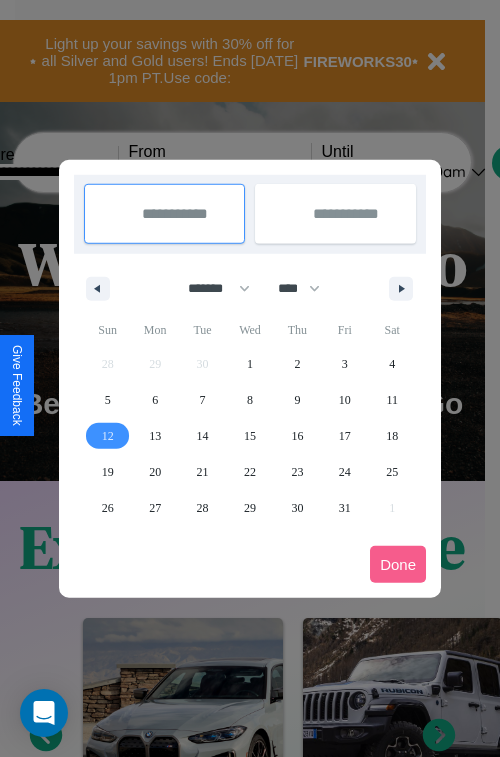 click on "12" at bounding box center (108, 436) 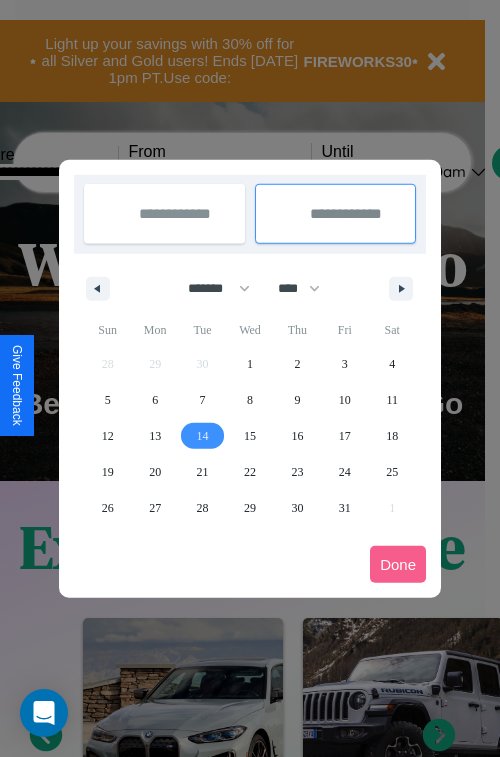 click on "14" at bounding box center [203, 436] 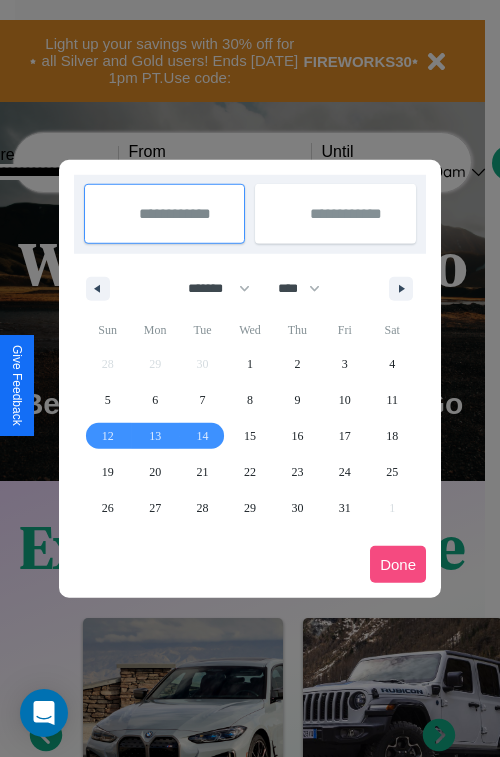 click on "Done" at bounding box center (398, 564) 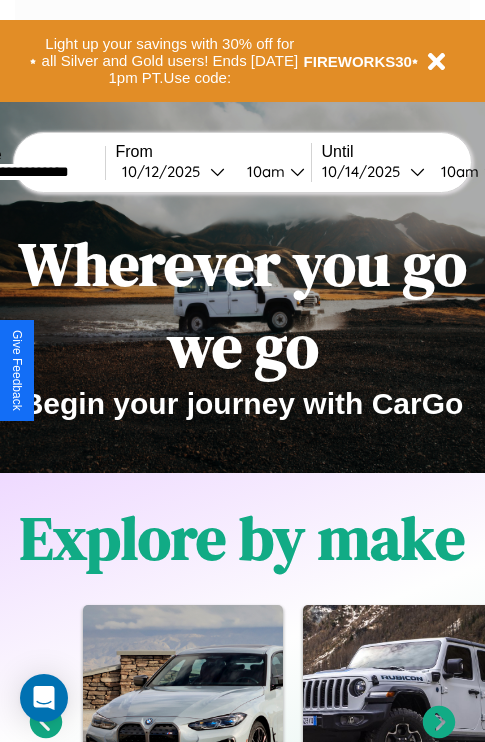 scroll, scrollTop: 0, scrollLeft: 80, axis: horizontal 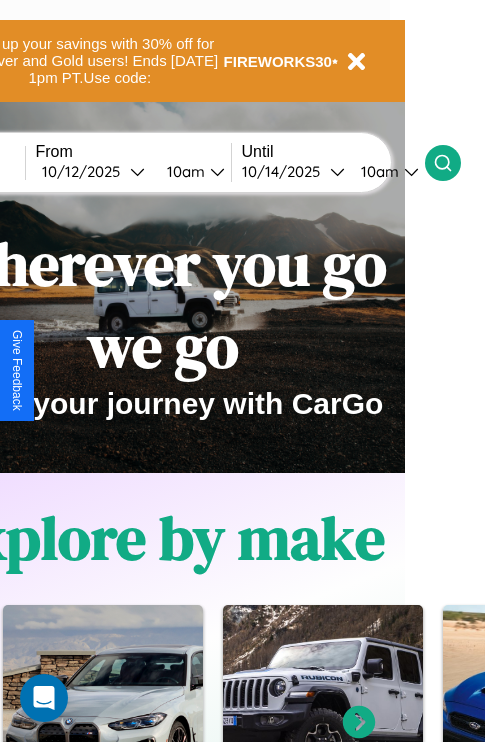 click 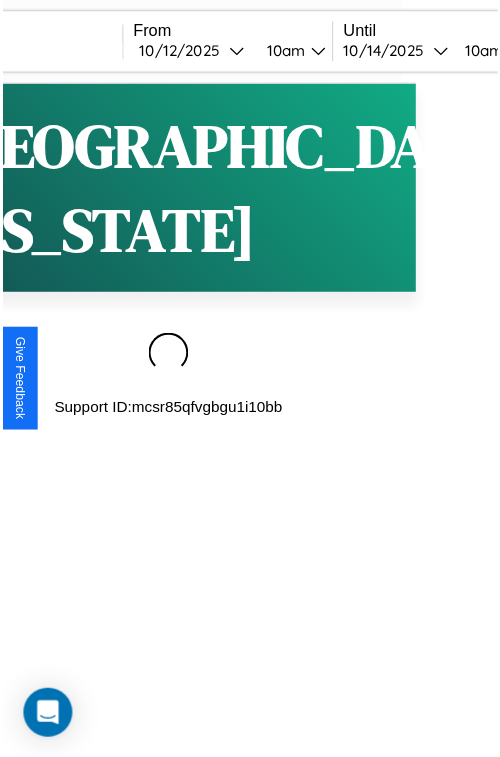 scroll, scrollTop: 0, scrollLeft: 0, axis: both 